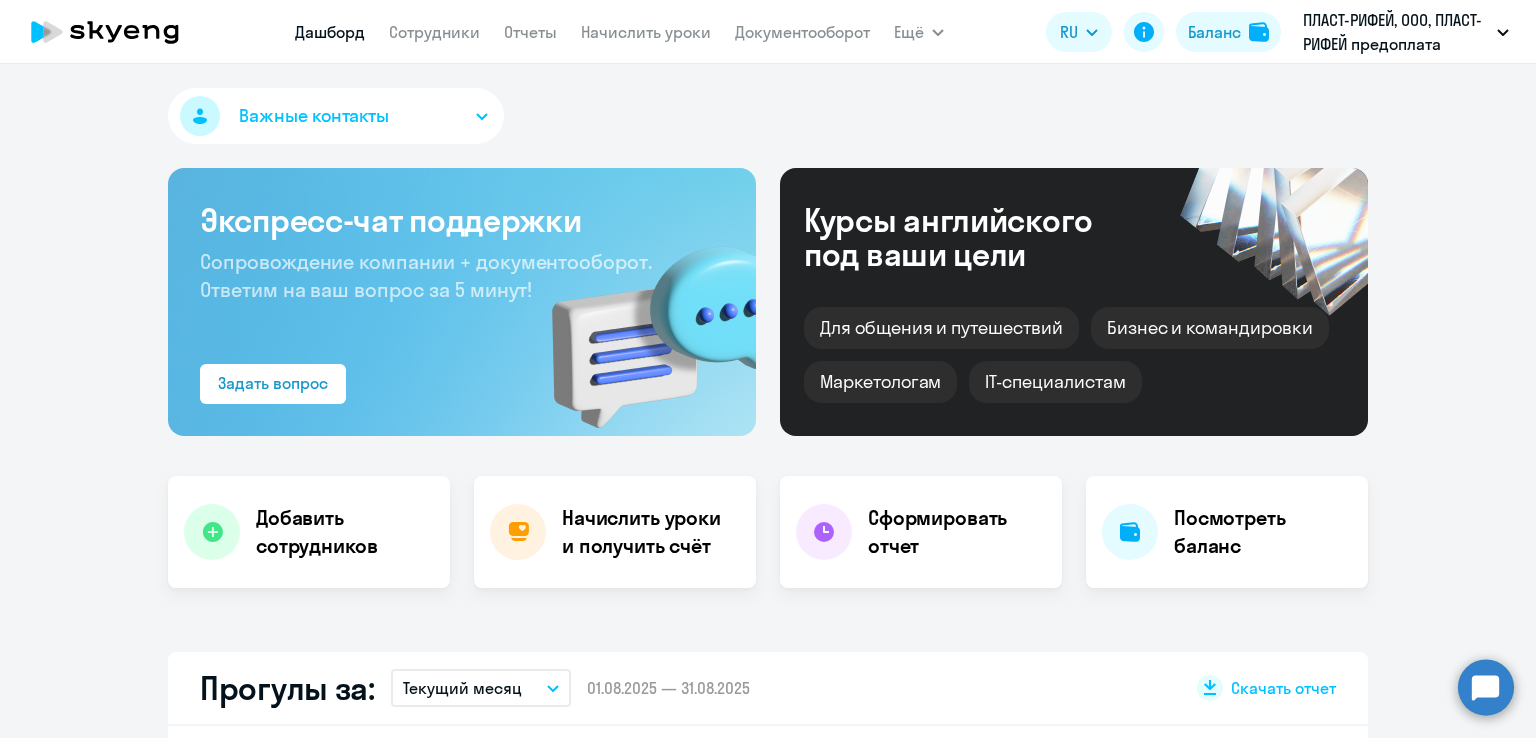 click on "Документооборот" at bounding box center [802, 32] 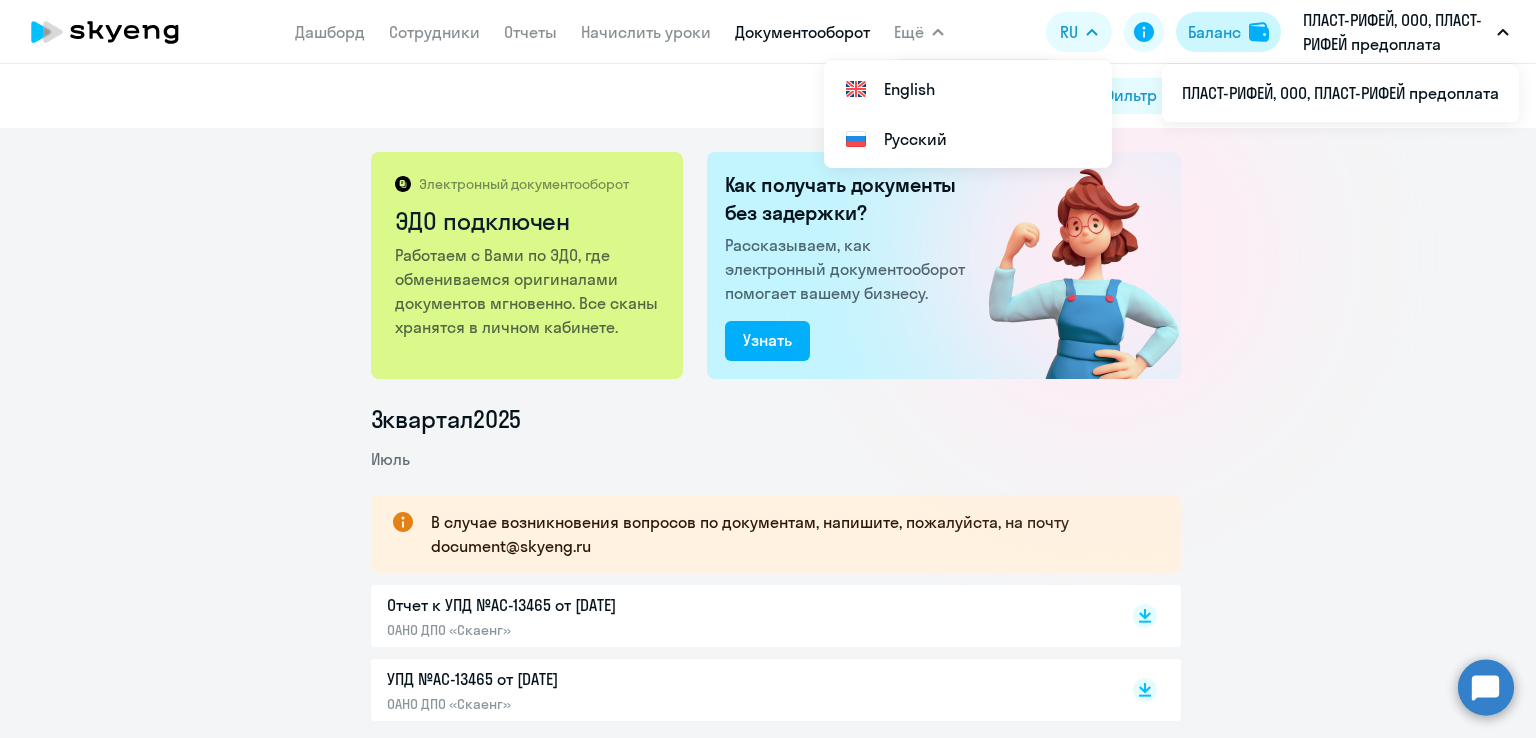 click on "Баланс" 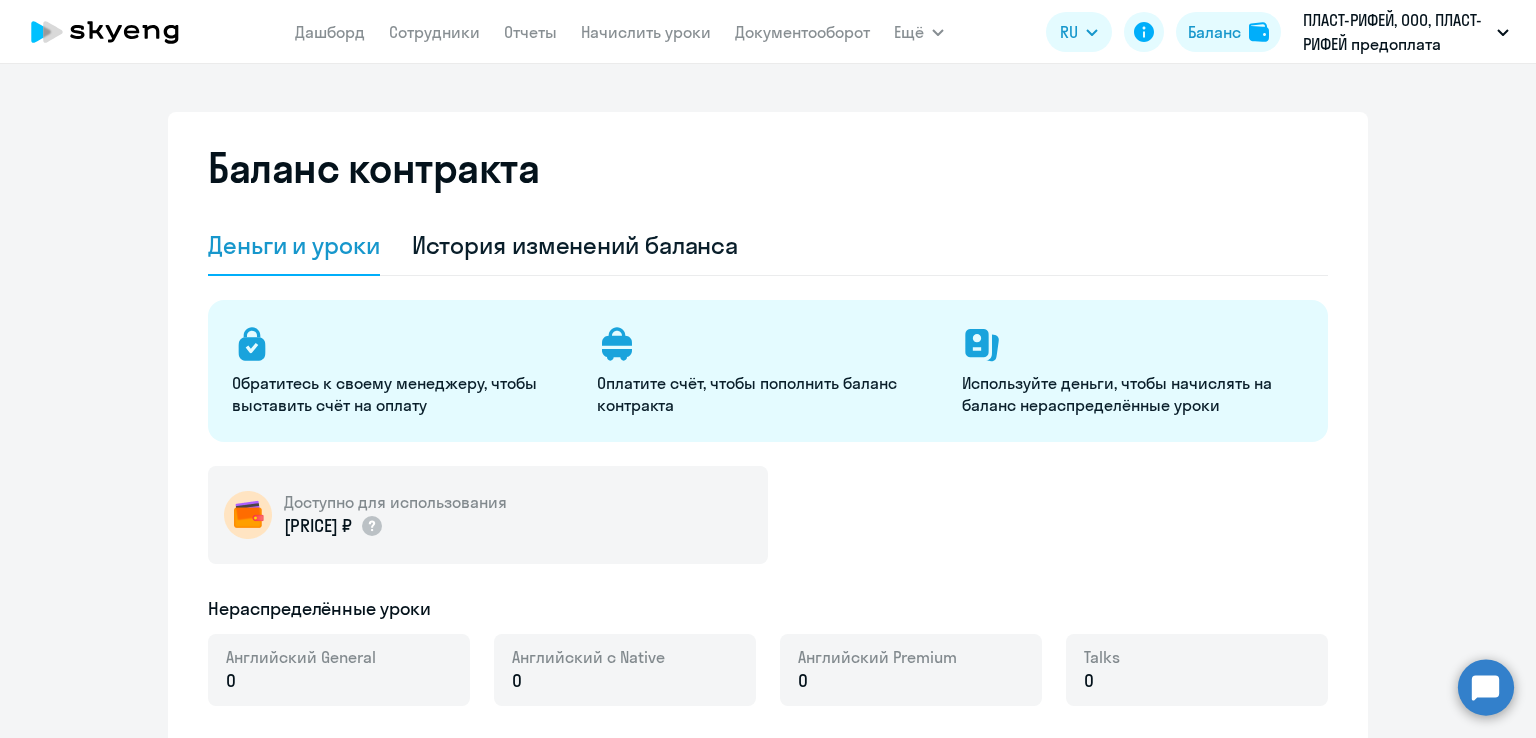 select on "english_adult_not_native_speaker" 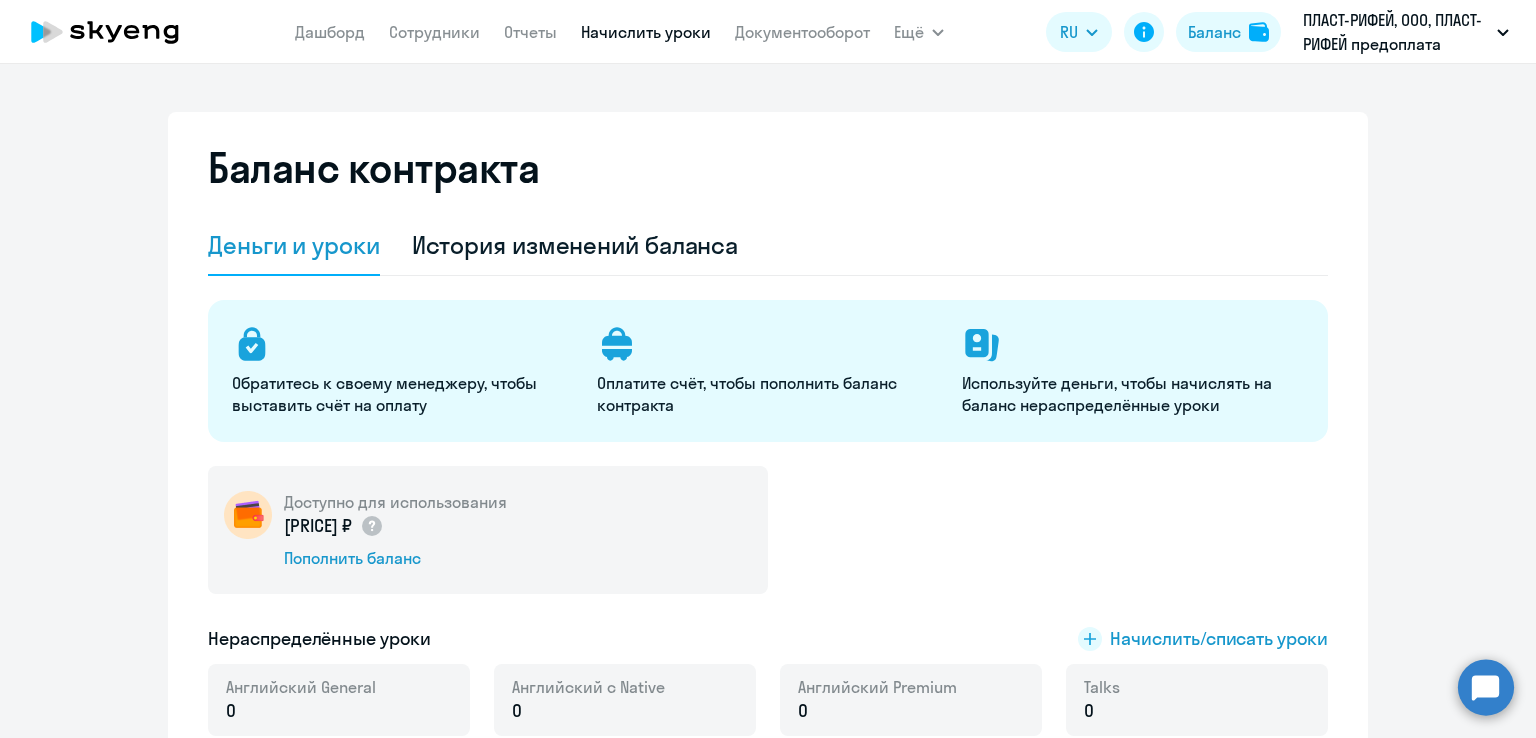 click on "Начислить уроки" at bounding box center [646, 32] 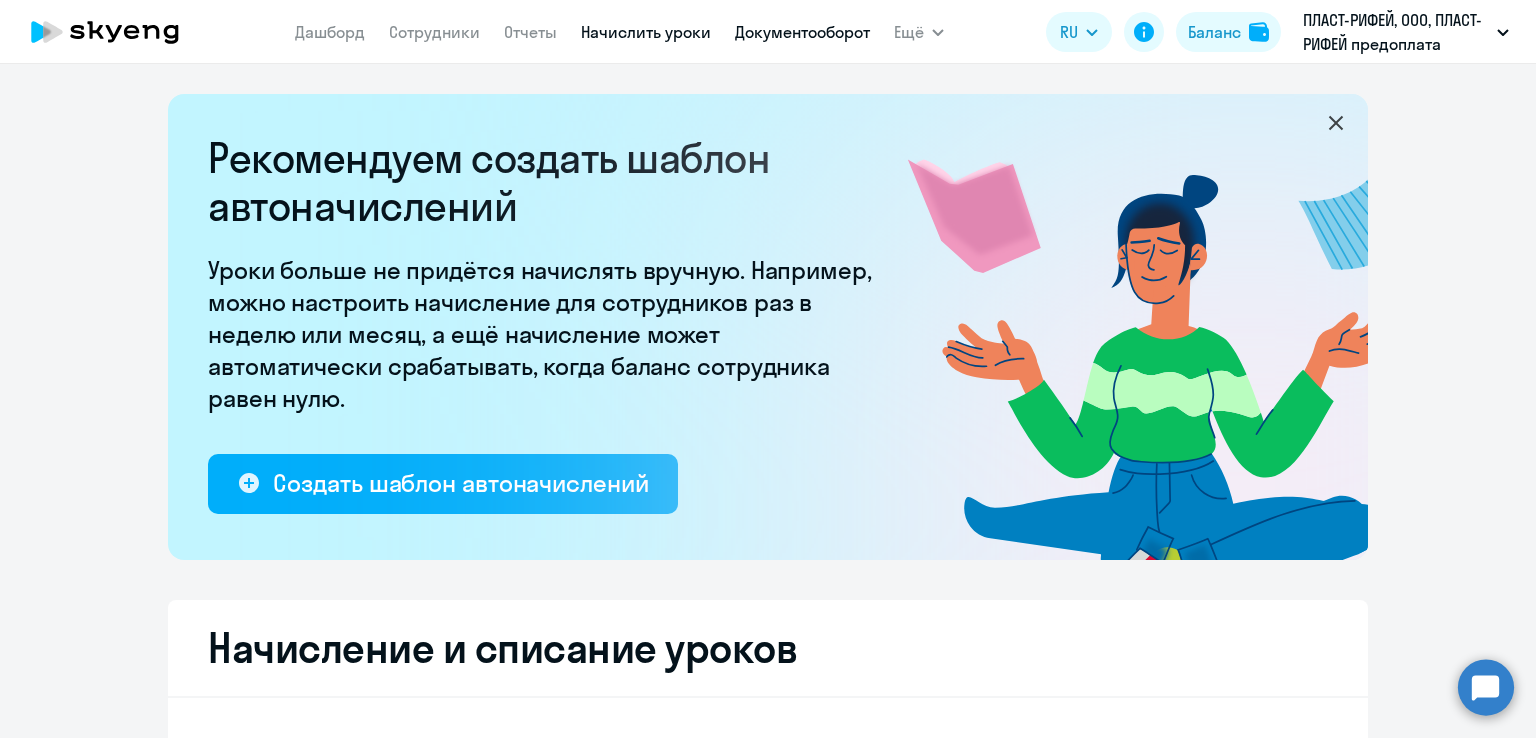 click on "Документооборот" at bounding box center [802, 32] 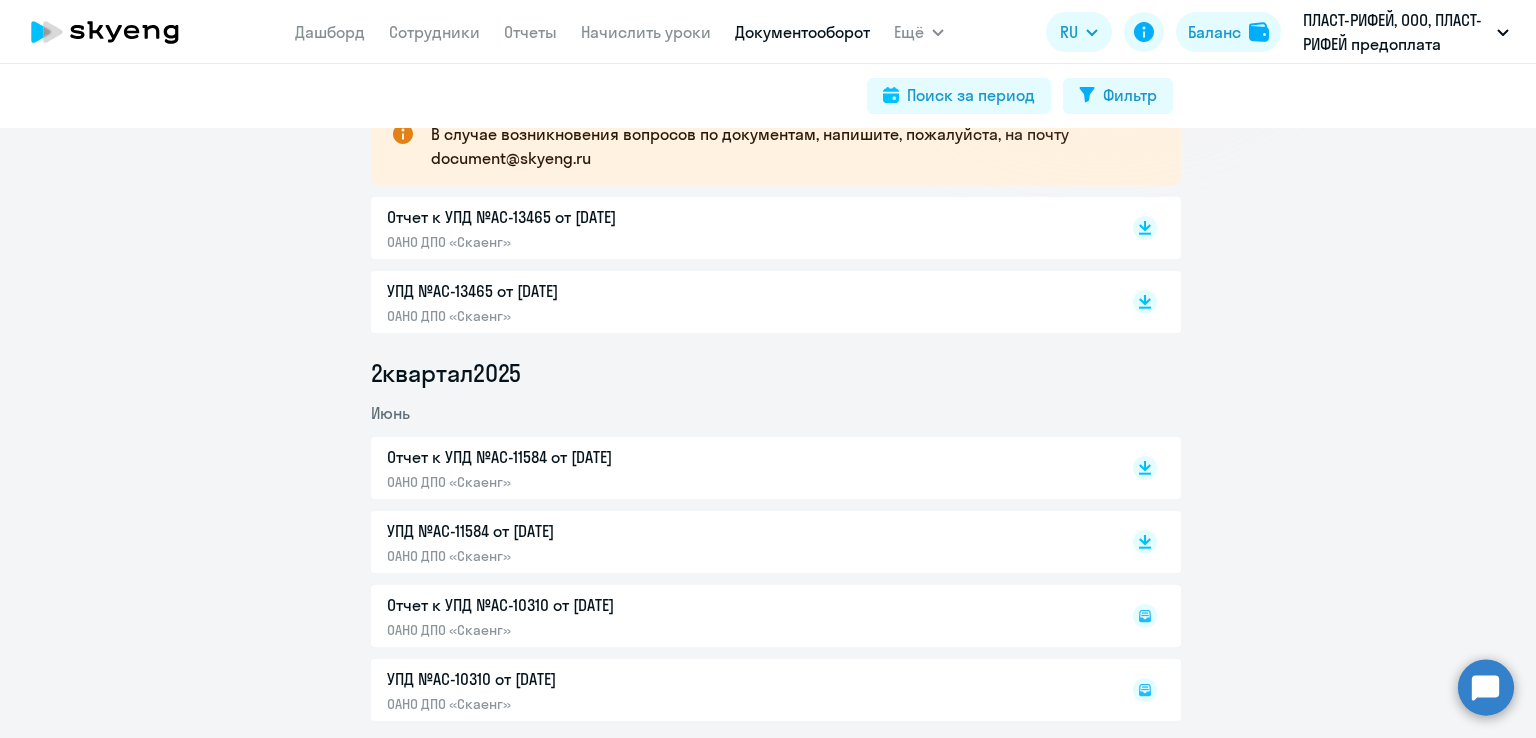 scroll, scrollTop: 400, scrollLeft: 0, axis: vertical 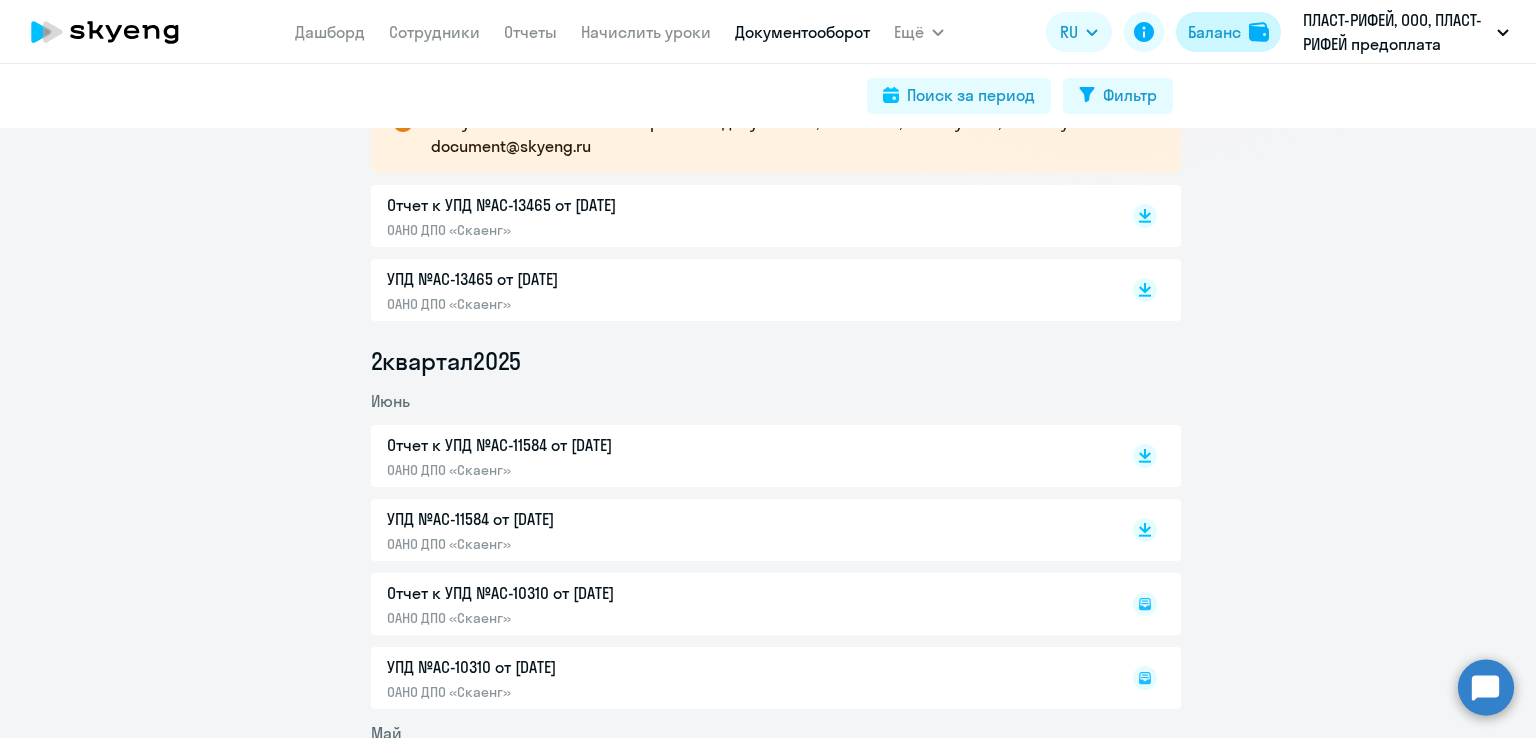 click on "Баланс" 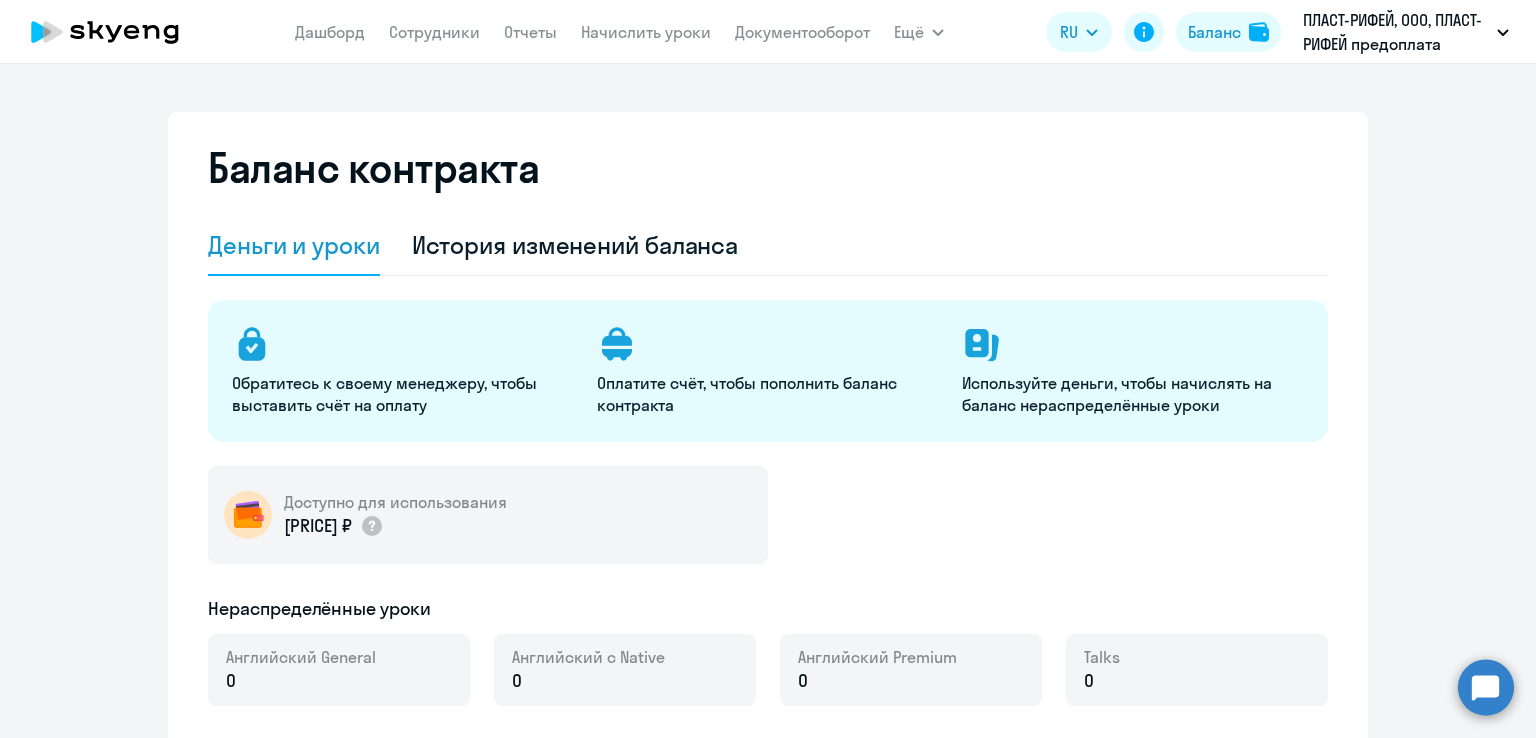 select on "english_adult_not_native_speaker" 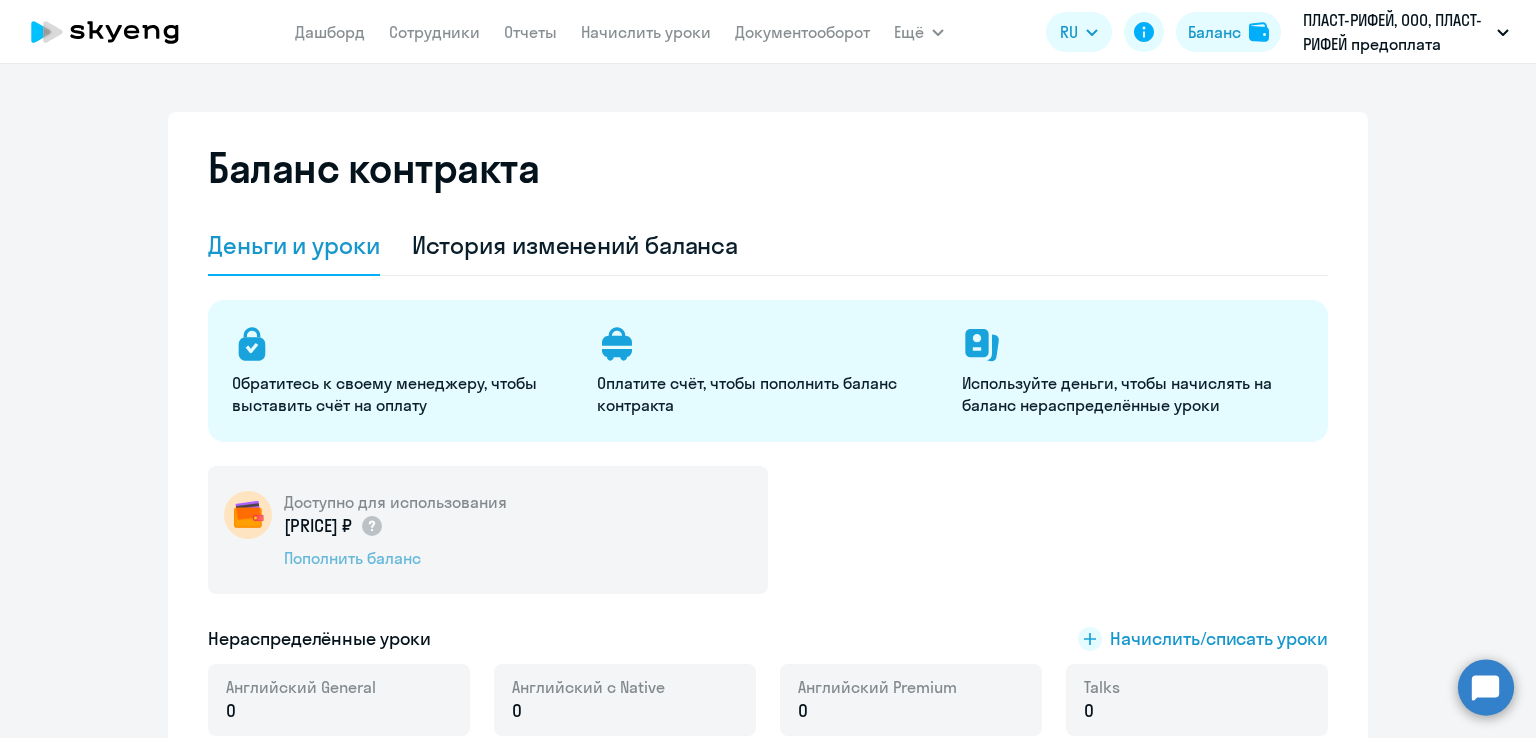 click on "Пополнить баланс" 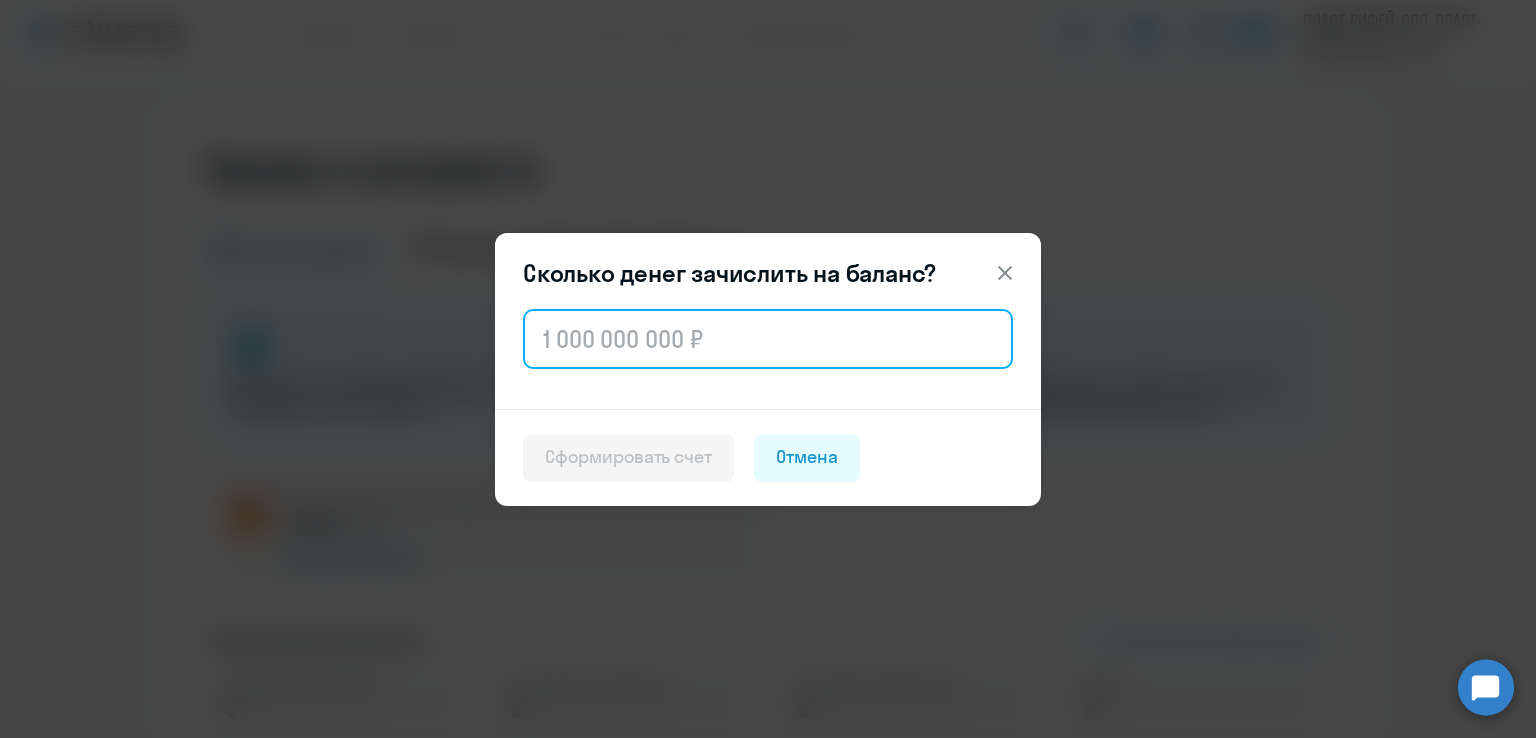 click at bounding box center [768, 339] 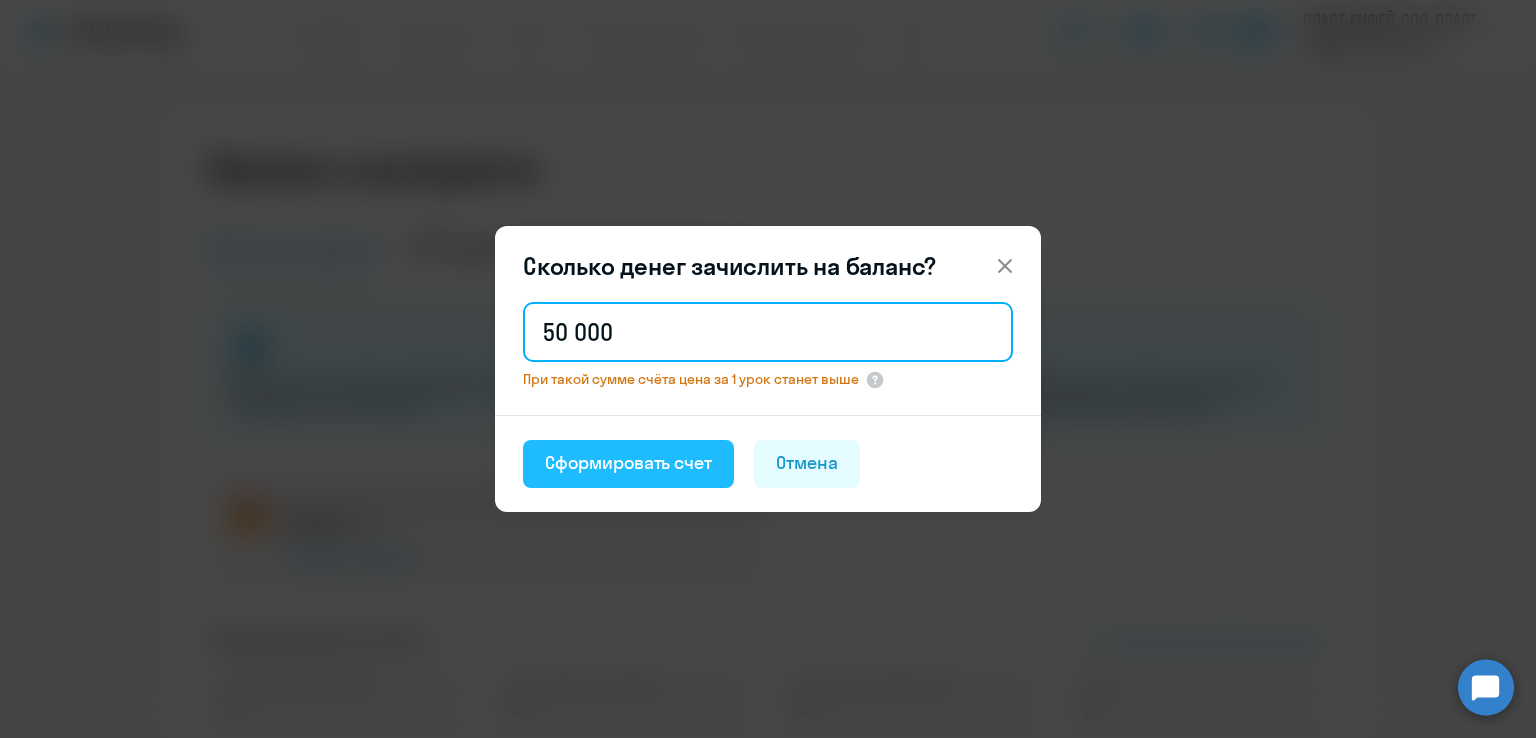 type on "50 000" 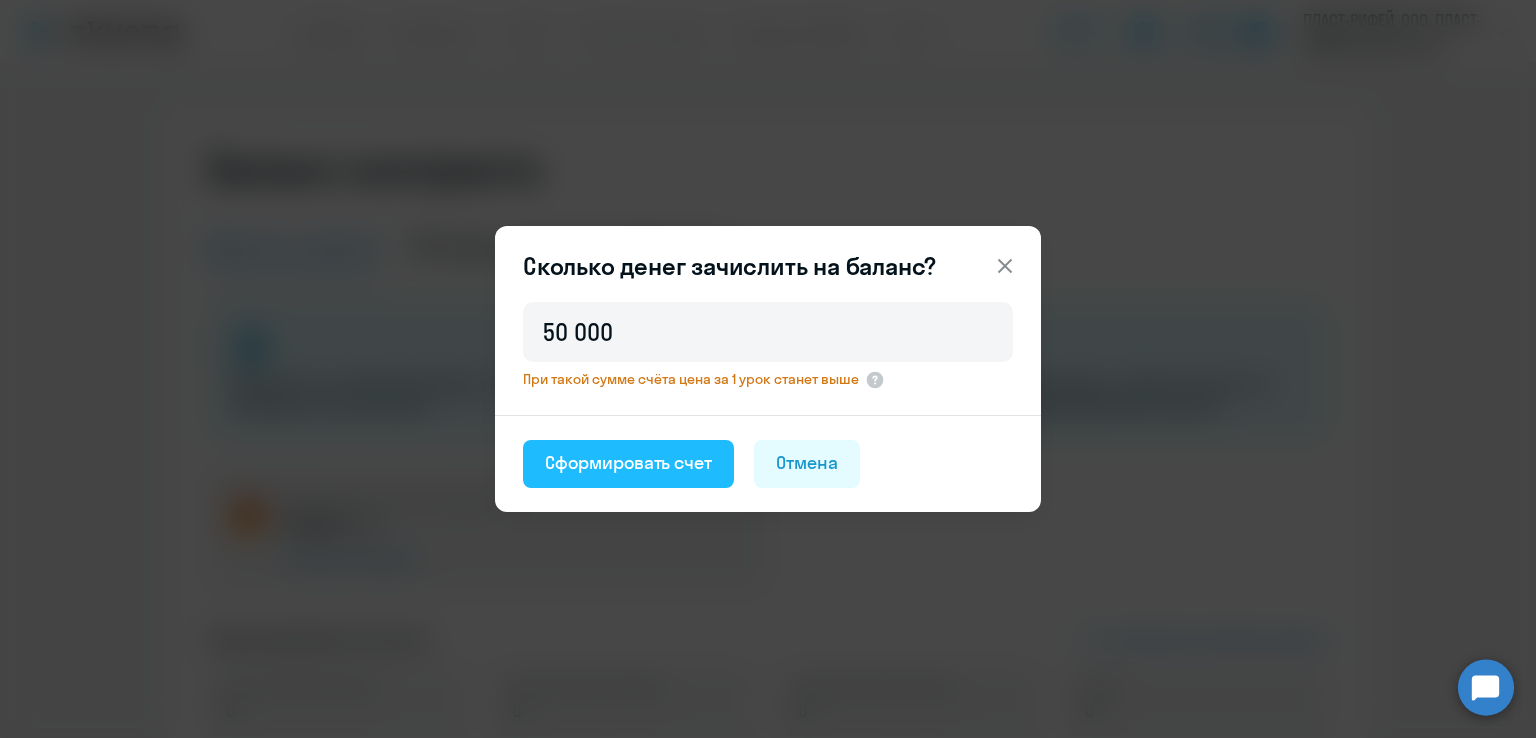 click on "Сформировать счет" at bounding box center [628, 463] 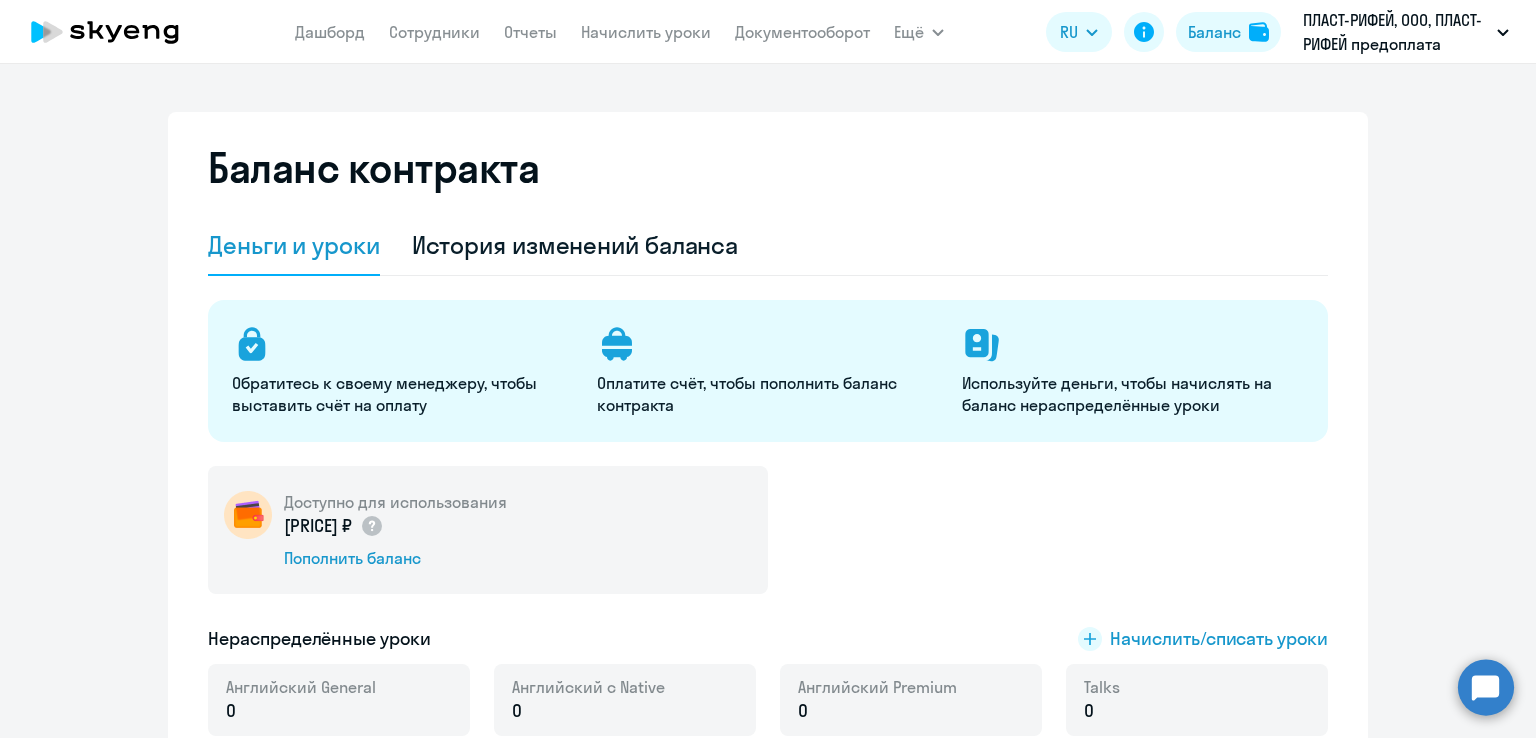 click on "Дашборд
Сотрудники
Отчеты
Начислить уроки
Документооборот
Ещё
Все продукты
Дашборд Сотрудники Отчеты Начислить уроки Документооборот Все продукты  RU
English Русский
Баланс   ПЛАСТ-РИФЕЙ, ООО, ПЛАСТ-РИФЕЙ предоплата
ПЛАСТ-РИФЕЙ, ООО, ПЛАСТ-РИФЕЙ предоплата" at bounding box center (768, 32) 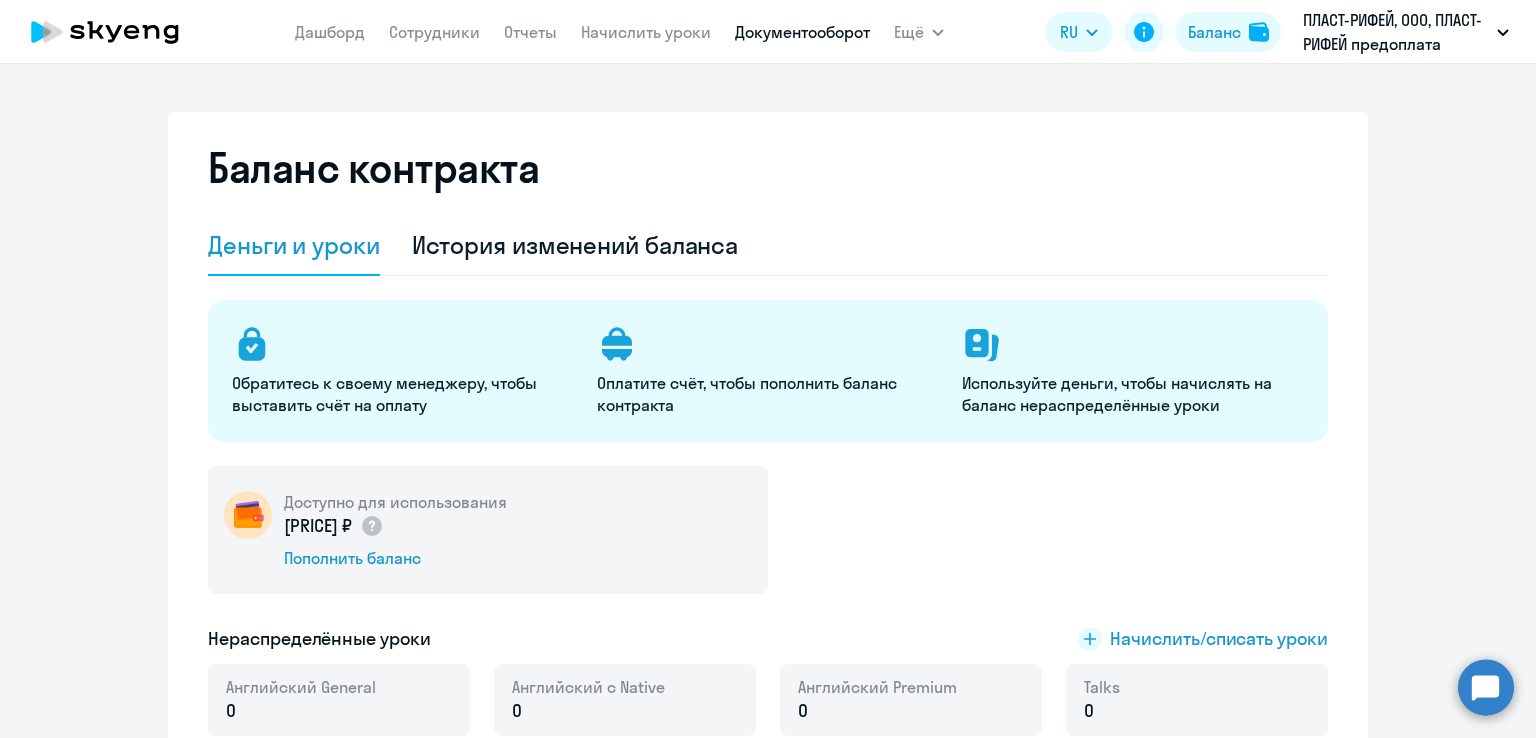 click on "Документооборот" at bounding box center [802, 32] 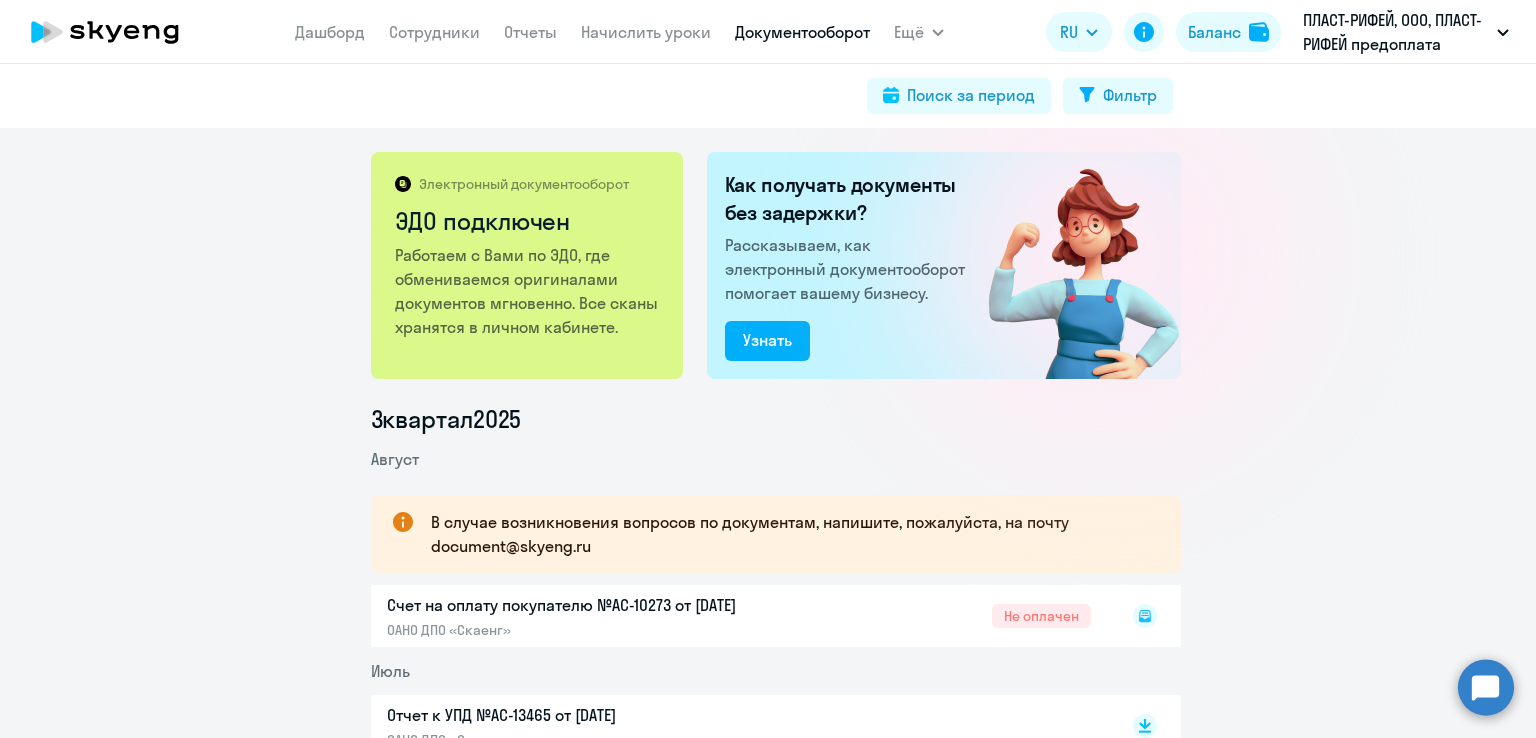 click 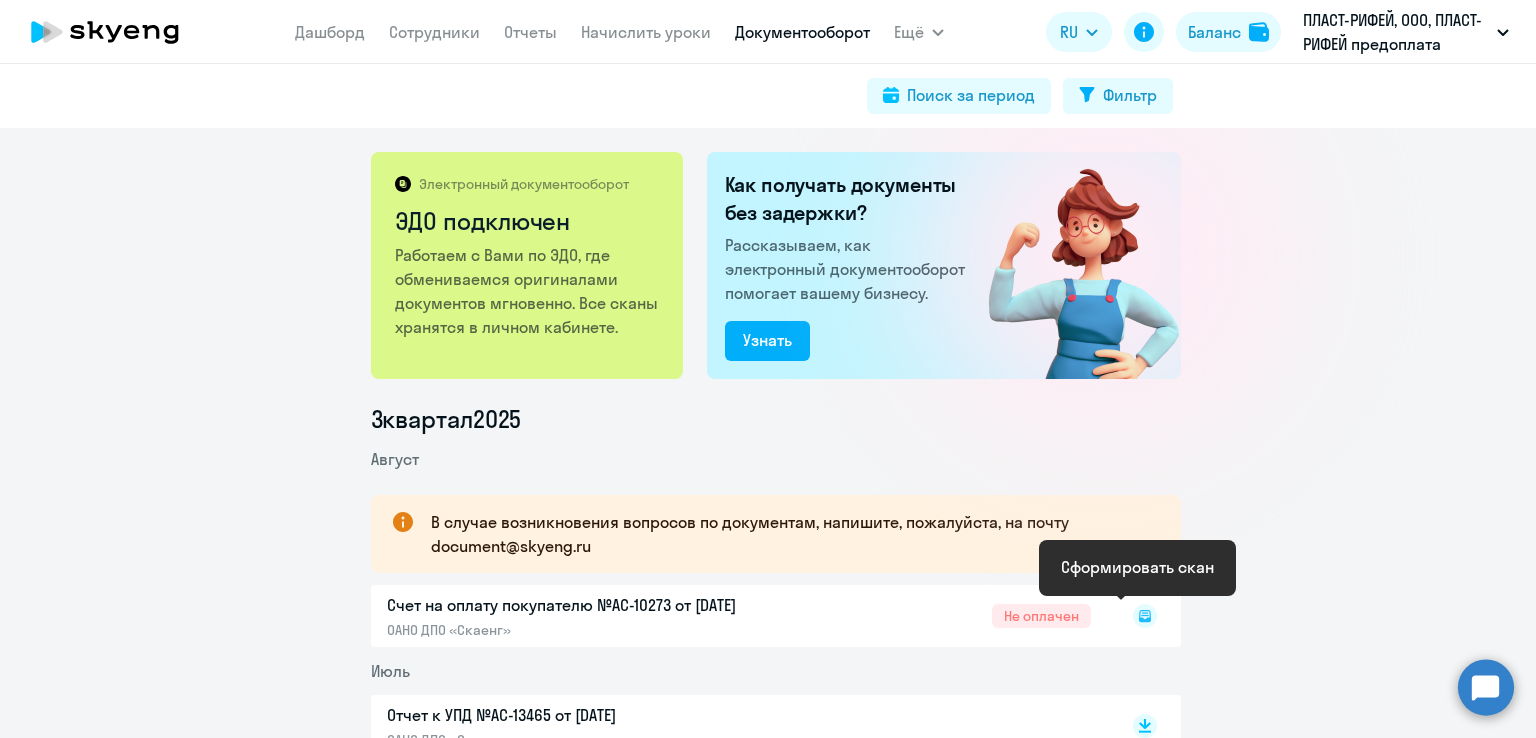 click 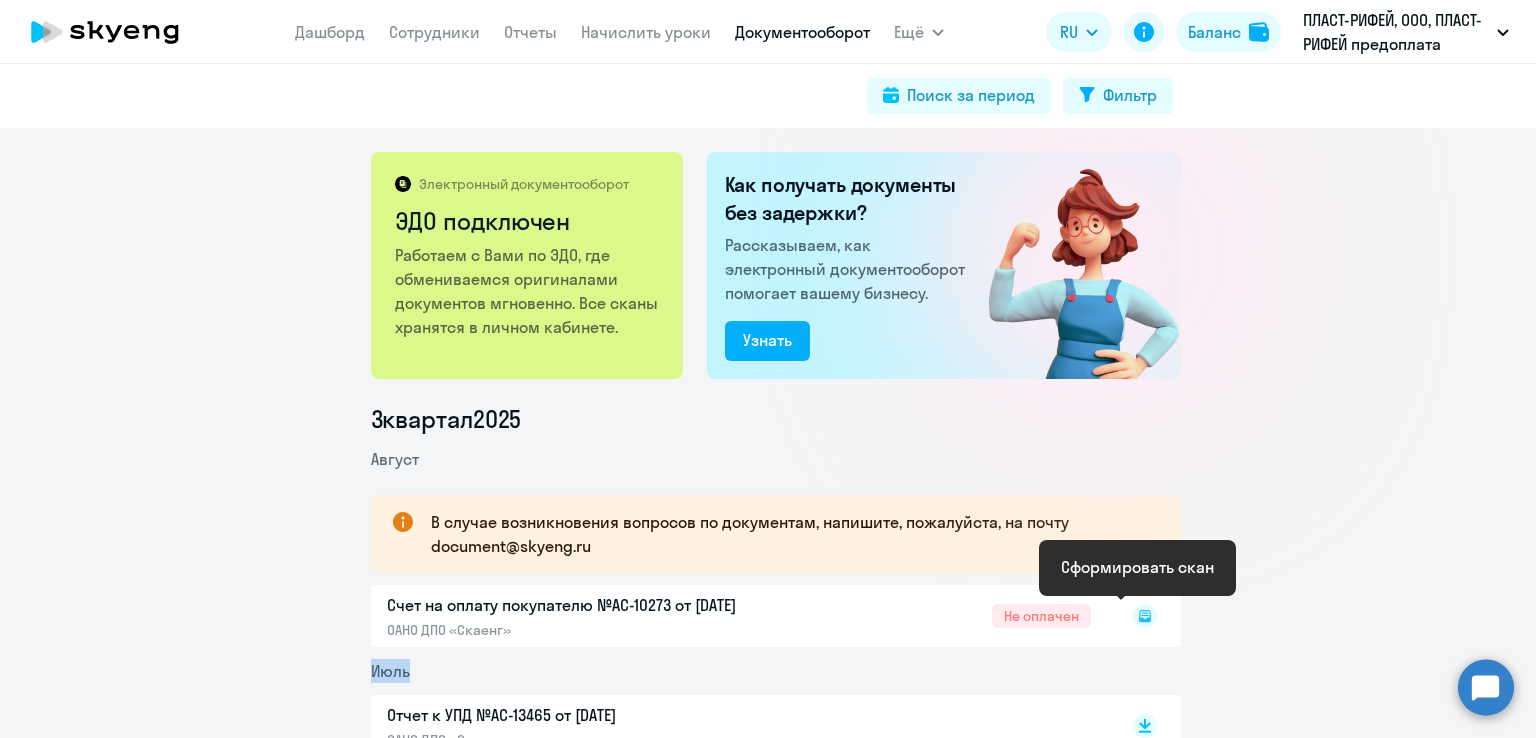 click 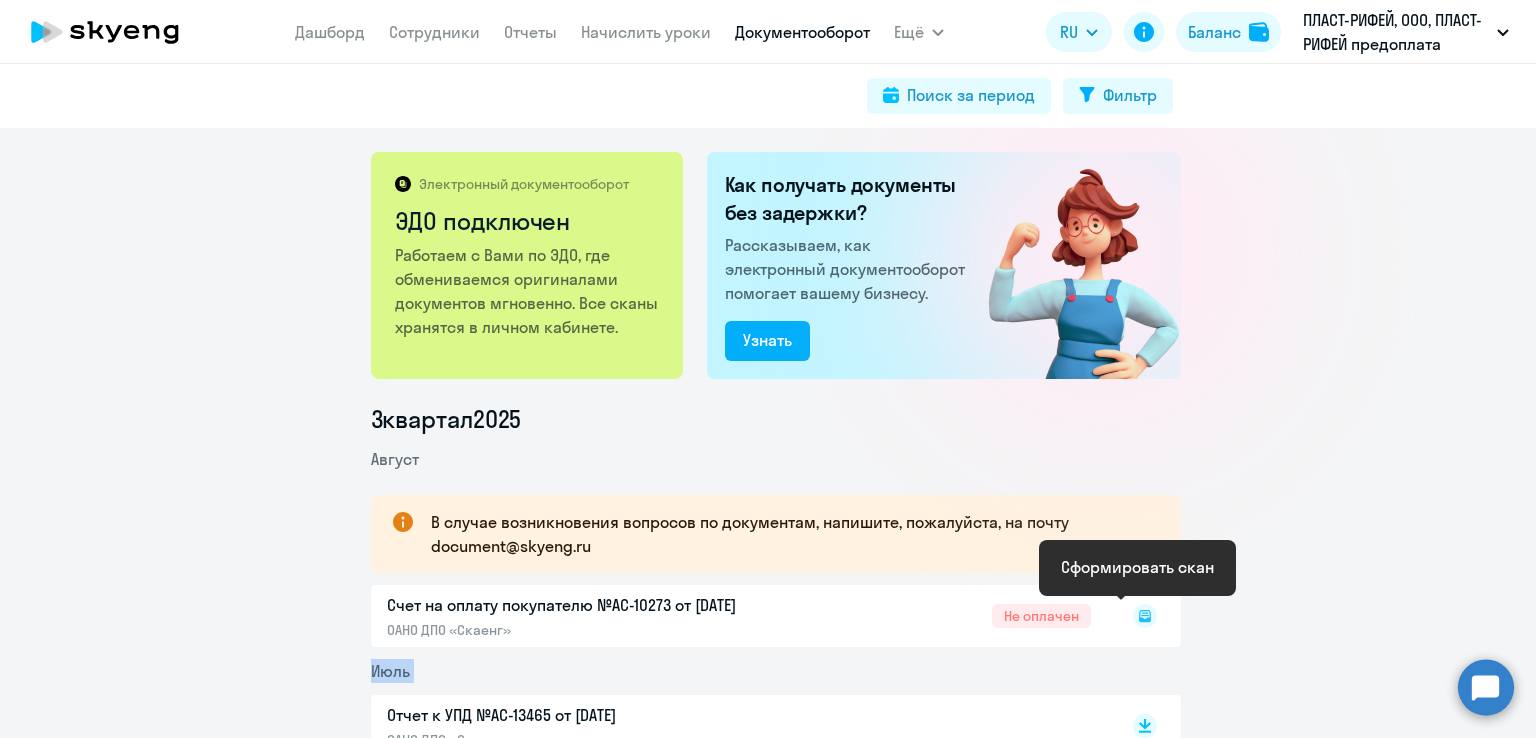 click 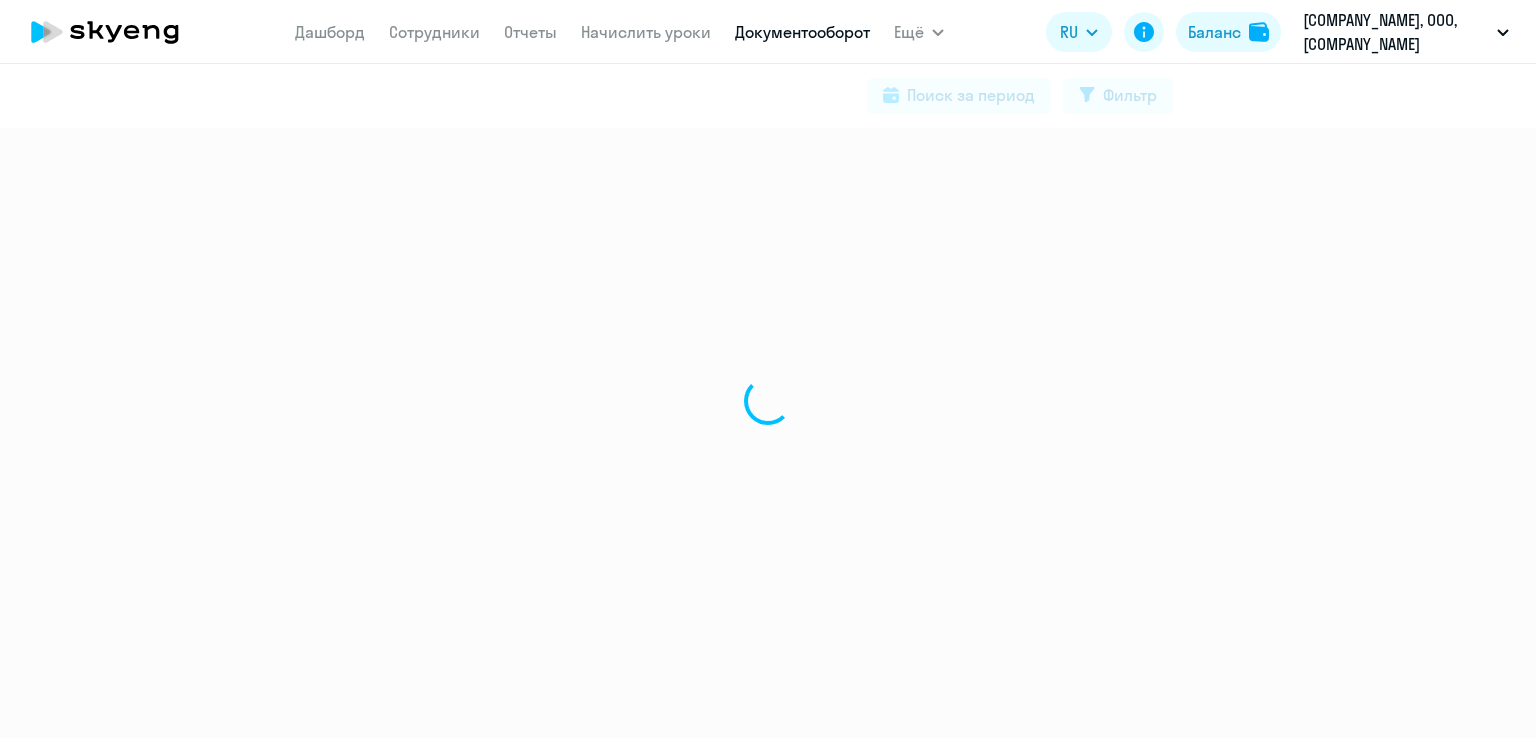 scroll, scrollTop: 0, scrollLeft: 0, axis: both 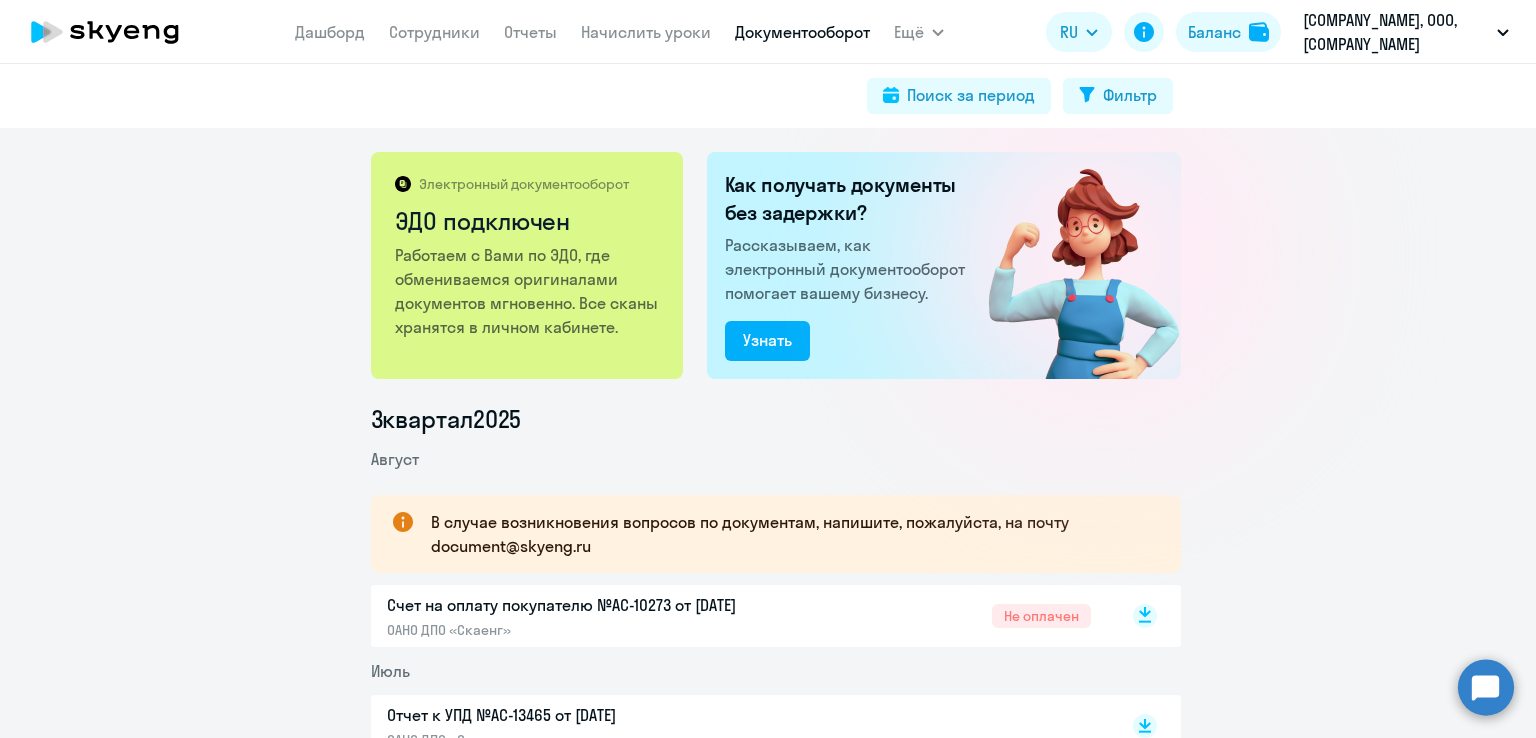 click 